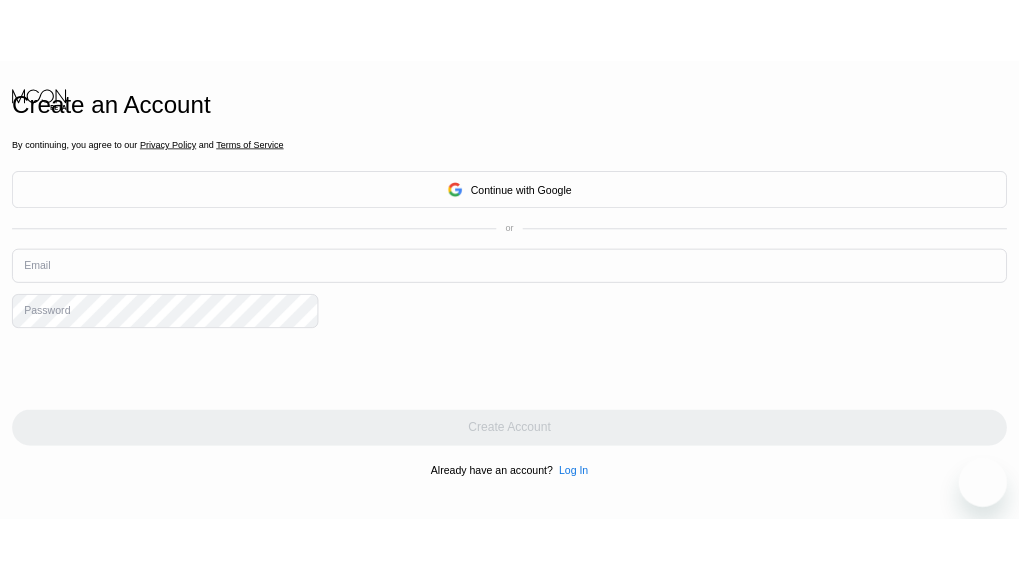scroll, scrollTop: 0, scrollLeft: 0, axis: both 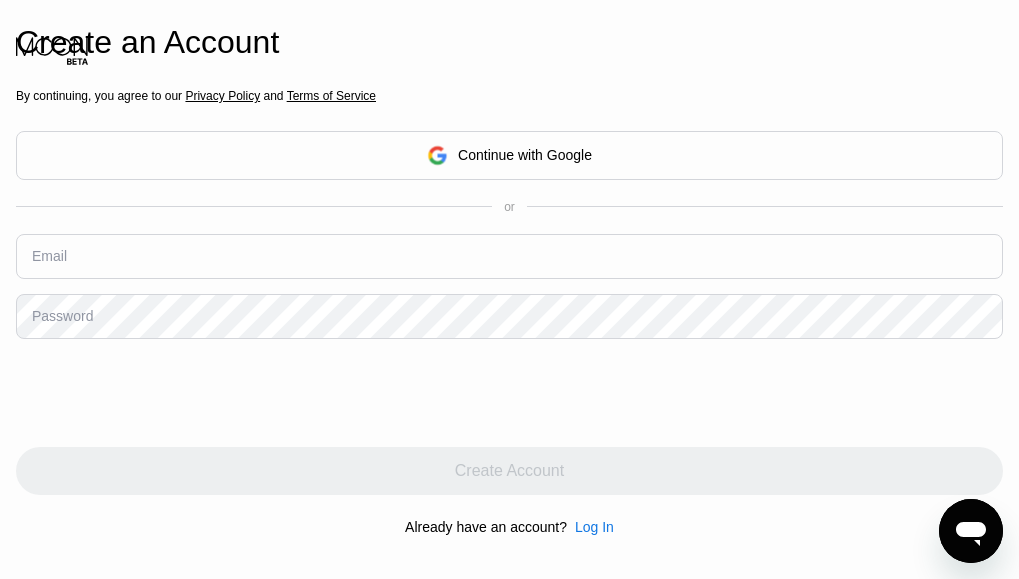click at bounding box center (509, 256) 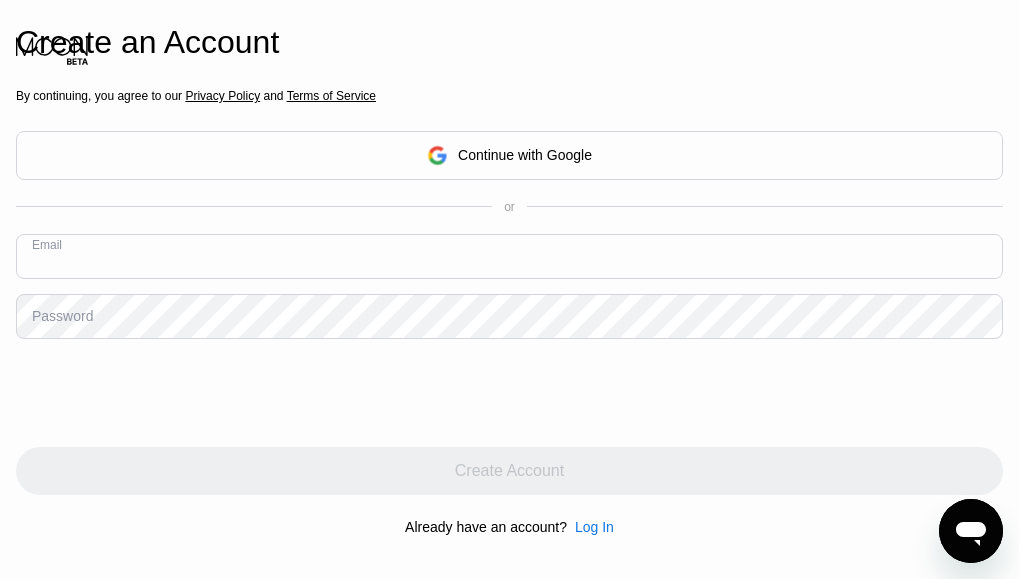 paste on "[EMAIL_ADDRESS][DOMAIN_NAME]" 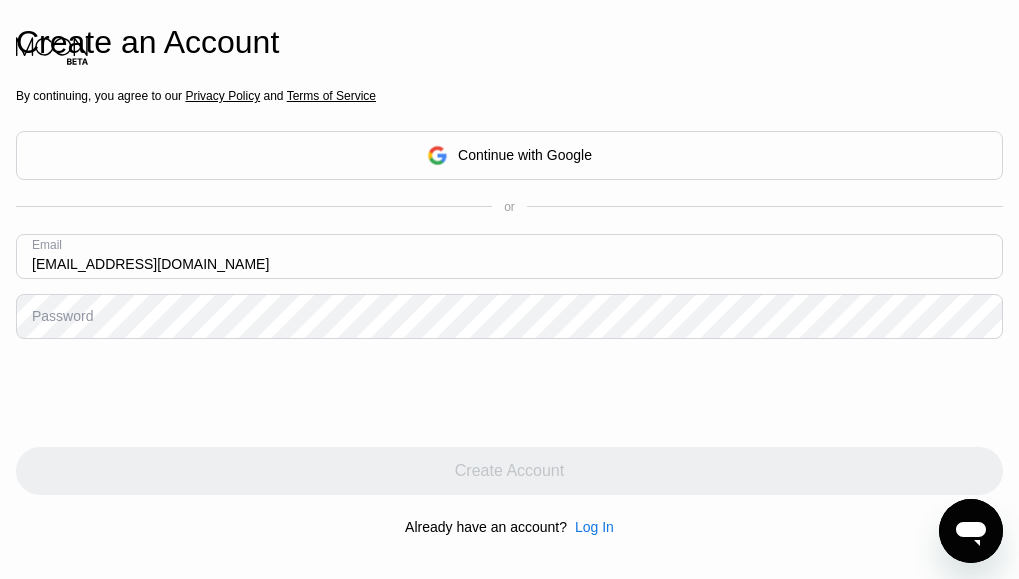 type on "[EMAIL_ADDRESS][DOMAIN_NAME]" 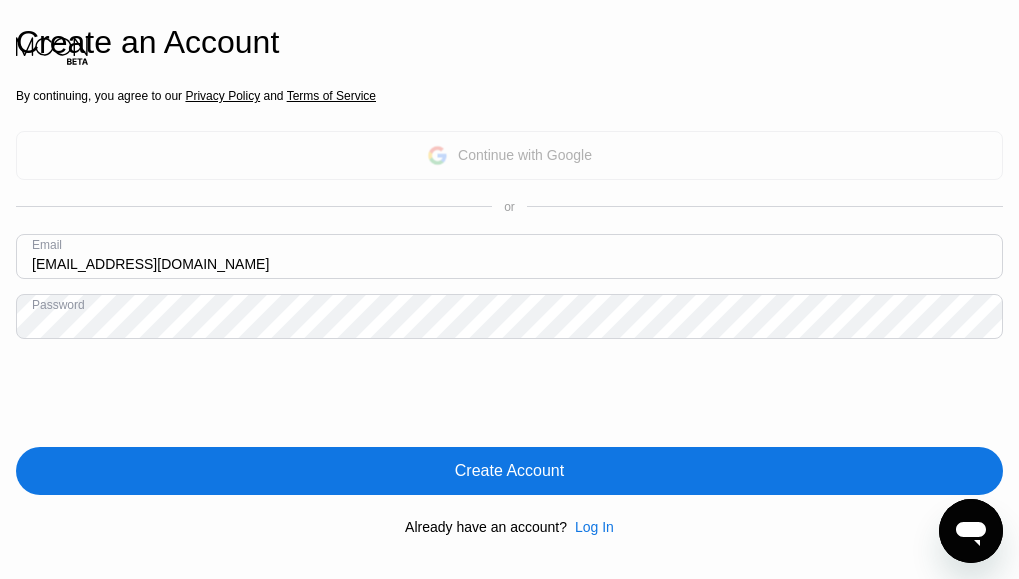 click on "Continue with Google" at bounding box center (509, 155) 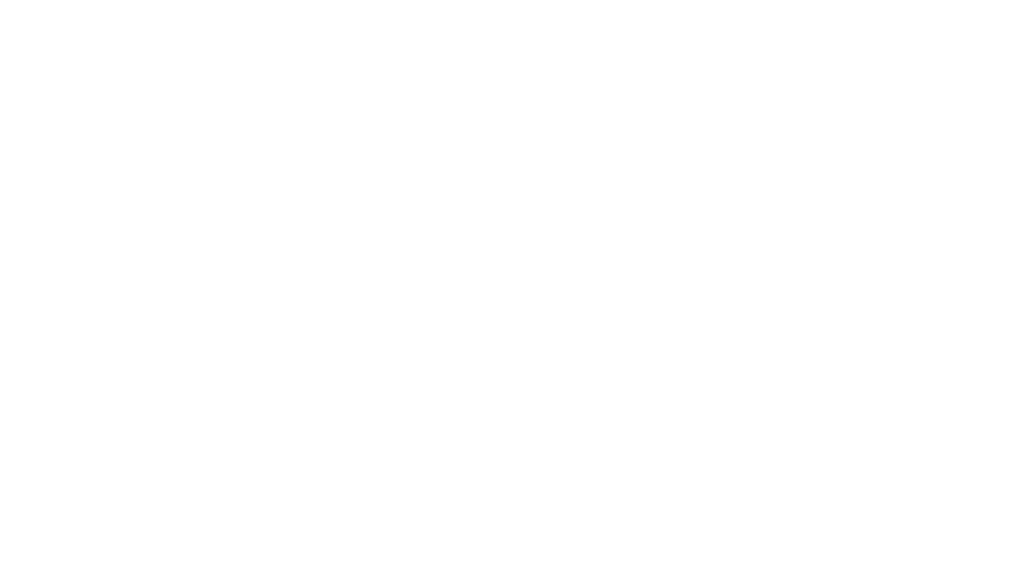 scroll, scrollTop: 0, scrollLeft: 0, axis: both 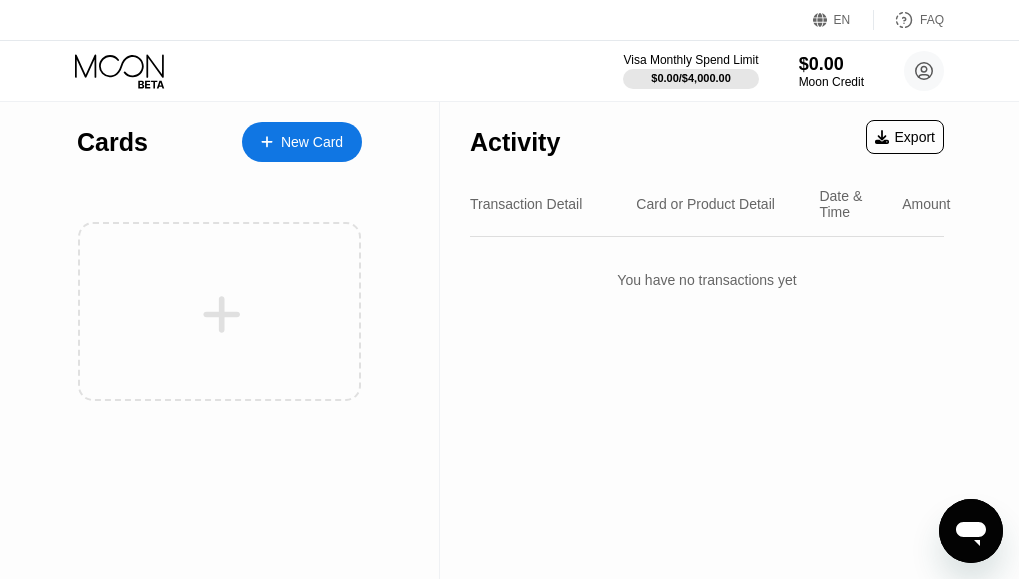 click on "New Card" at bounding box center [312, 142] 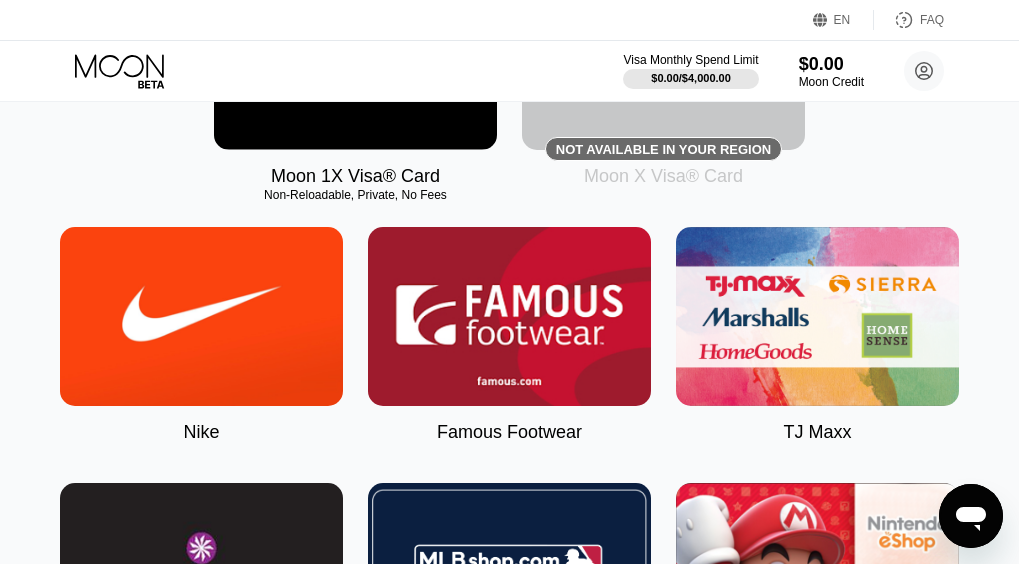 scroll, scrollTop: 240, scrollLeft: 0, axis: vertical 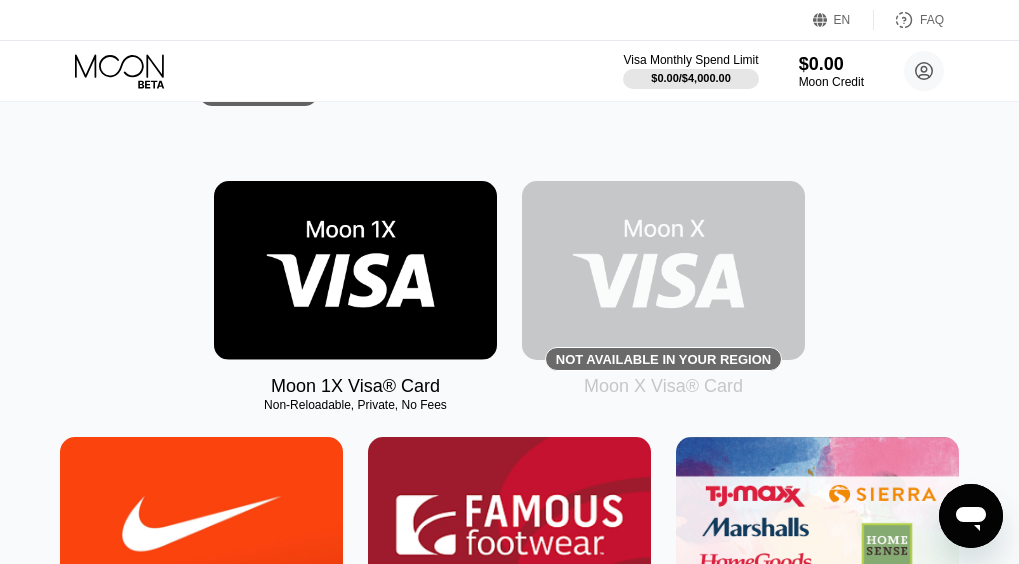 click at bounding box center [355, 270] 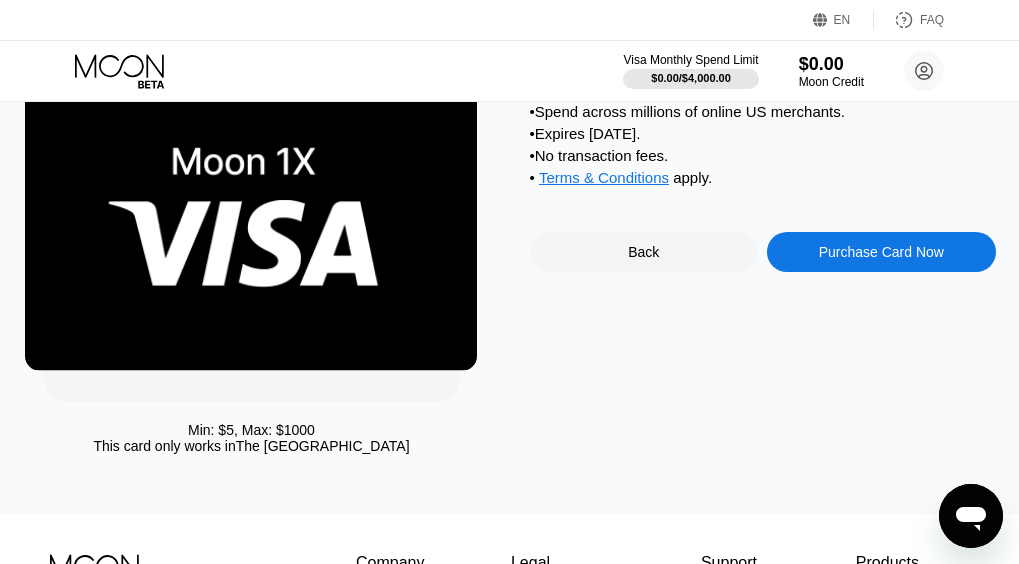 scroll, scrollTop: 0, scrollLeft: 0, axis: both 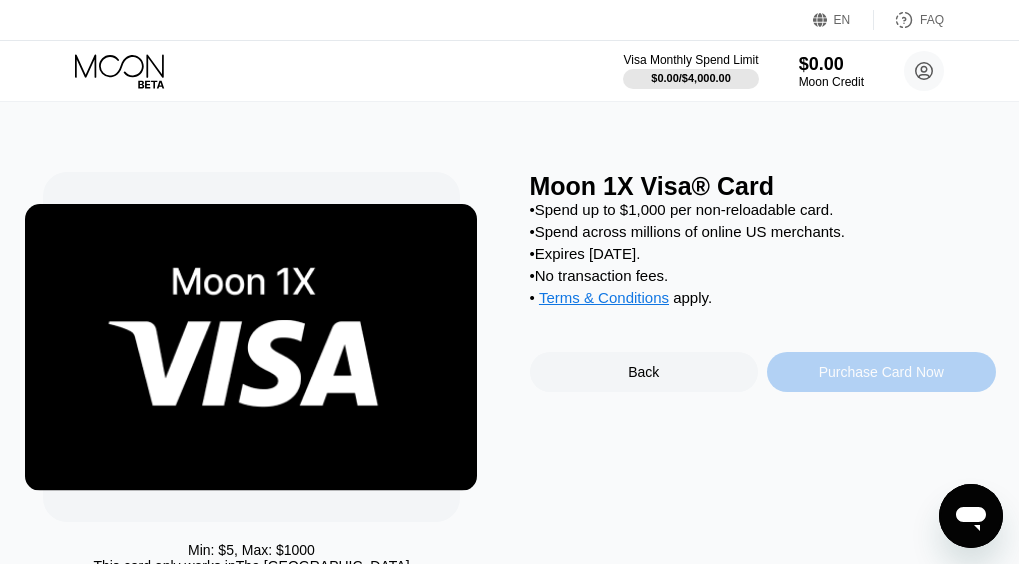 click on "Purchase Card Now" at bounding box center [881, 372] 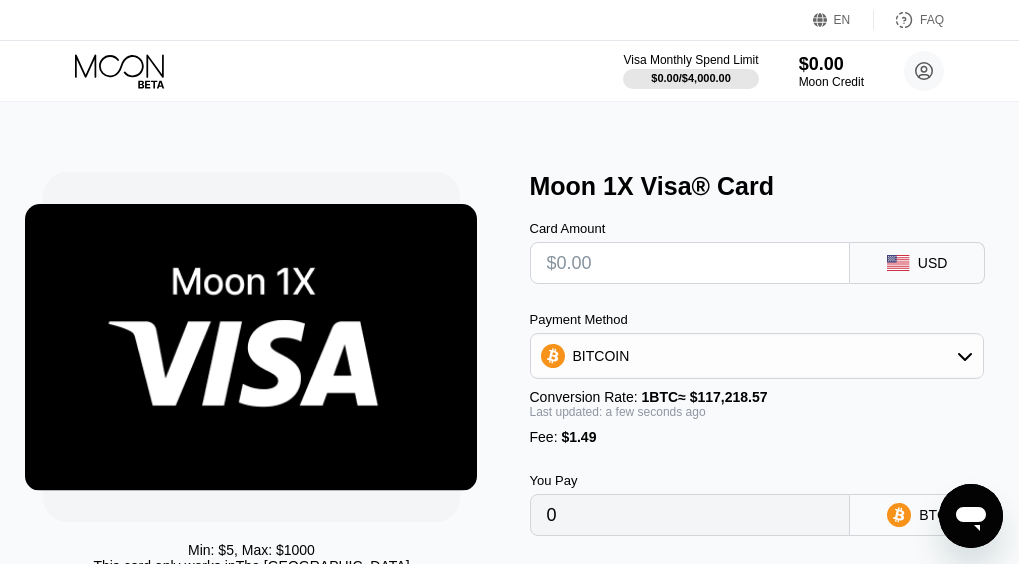 click at bounding box center [690, 263] 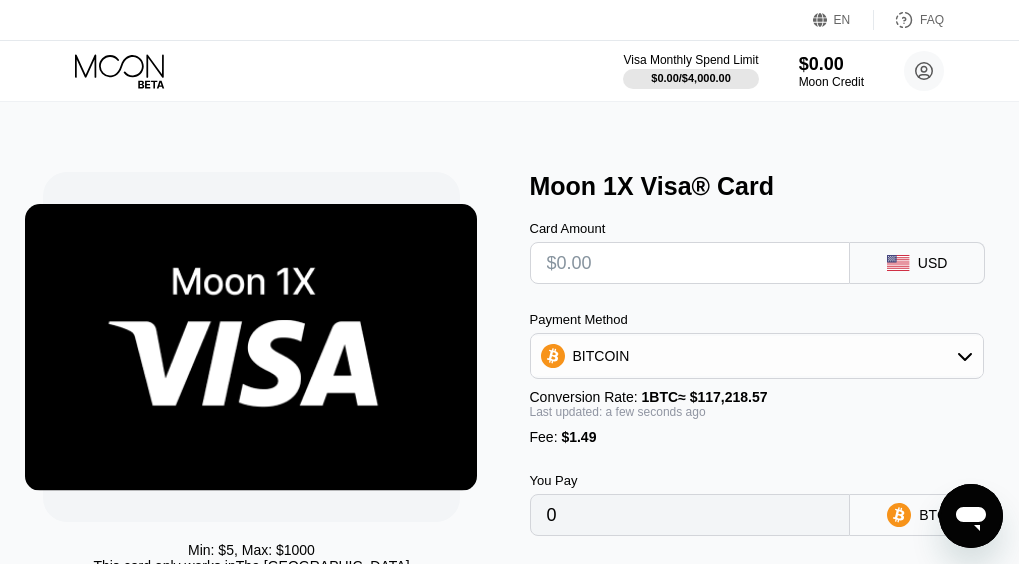 type on "$5" 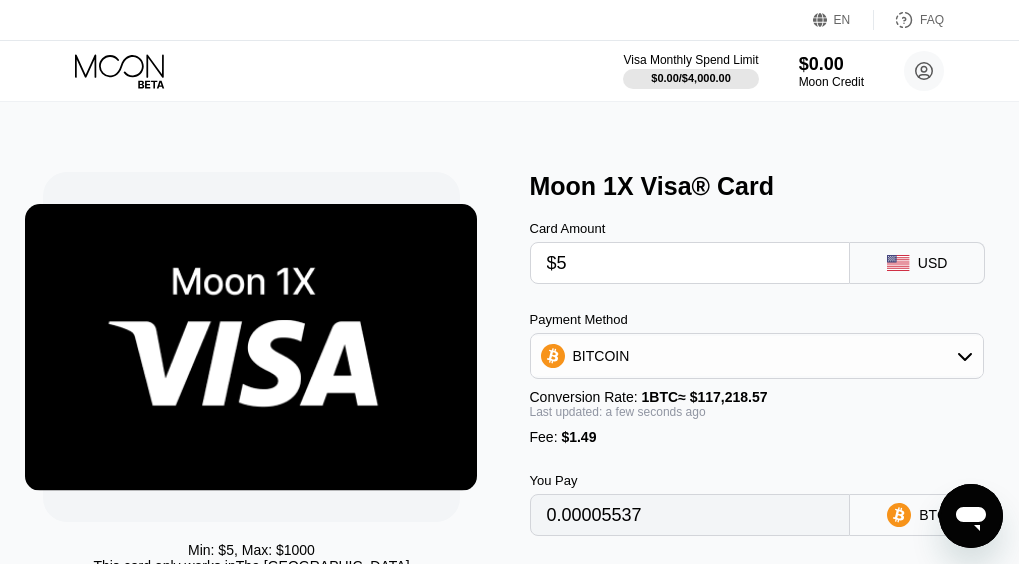 type on "0.00005537" 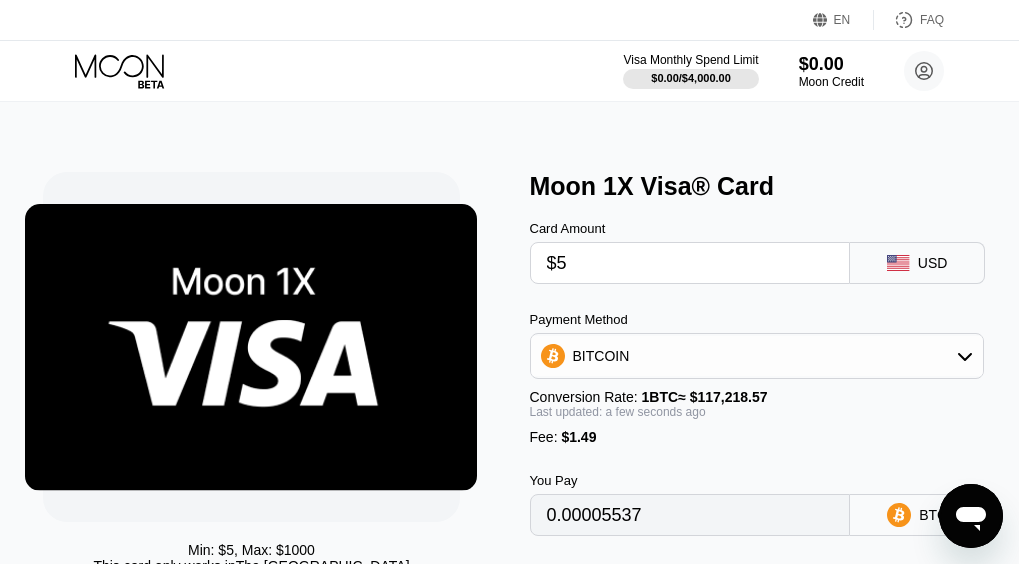 type 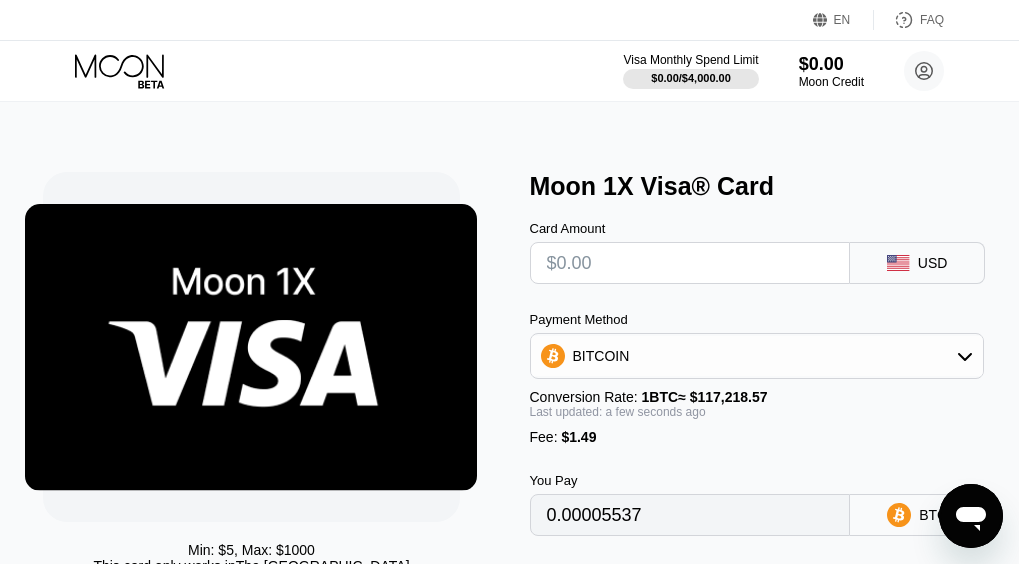type on "0" 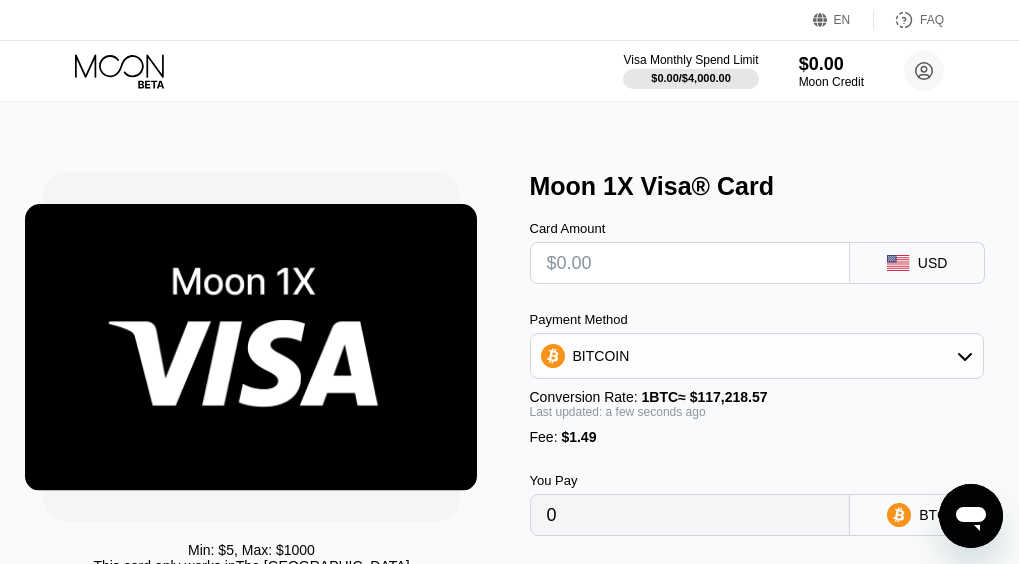 type on "$7" 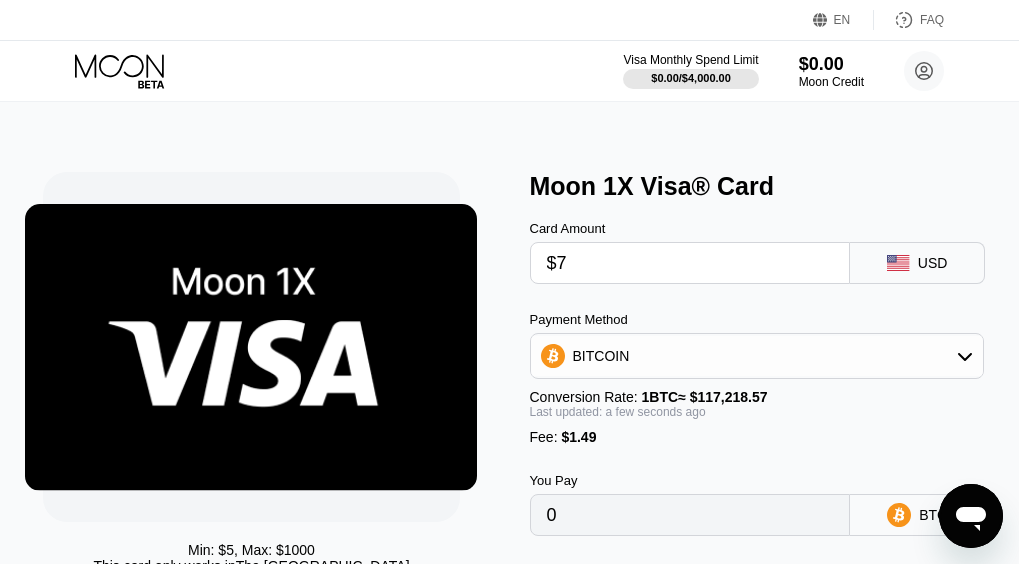 type on "0.00007243" 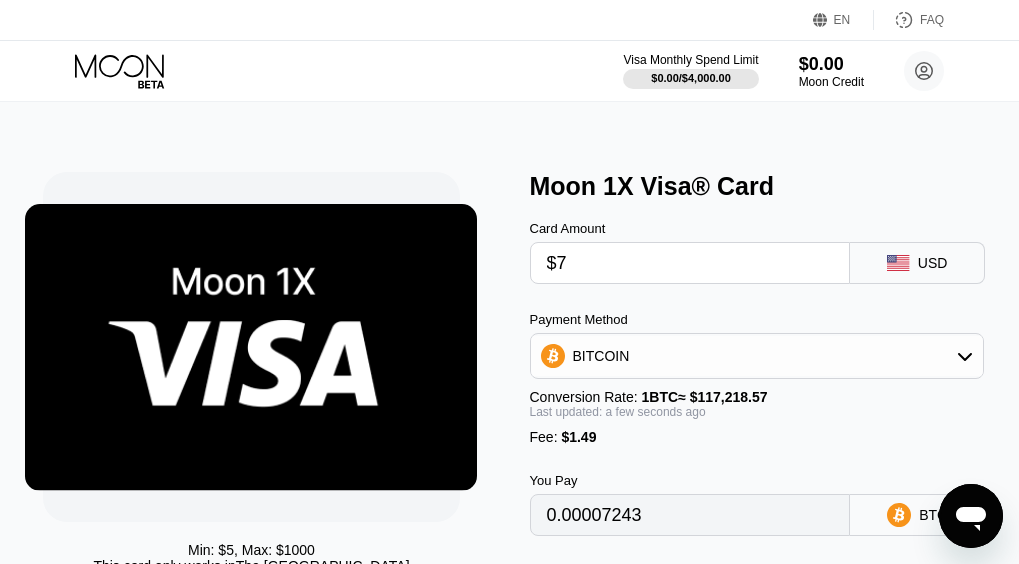 type 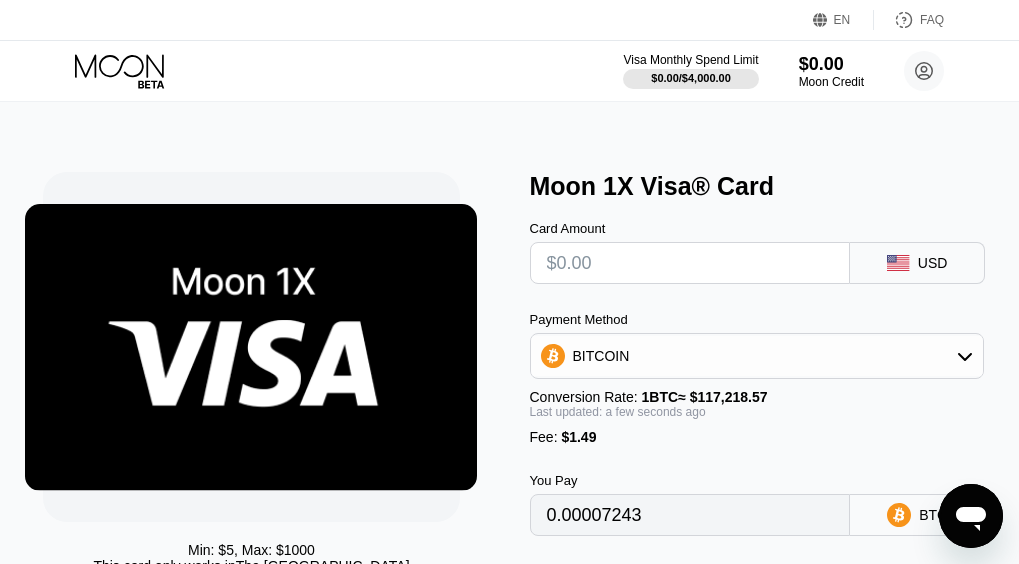 type on "0" 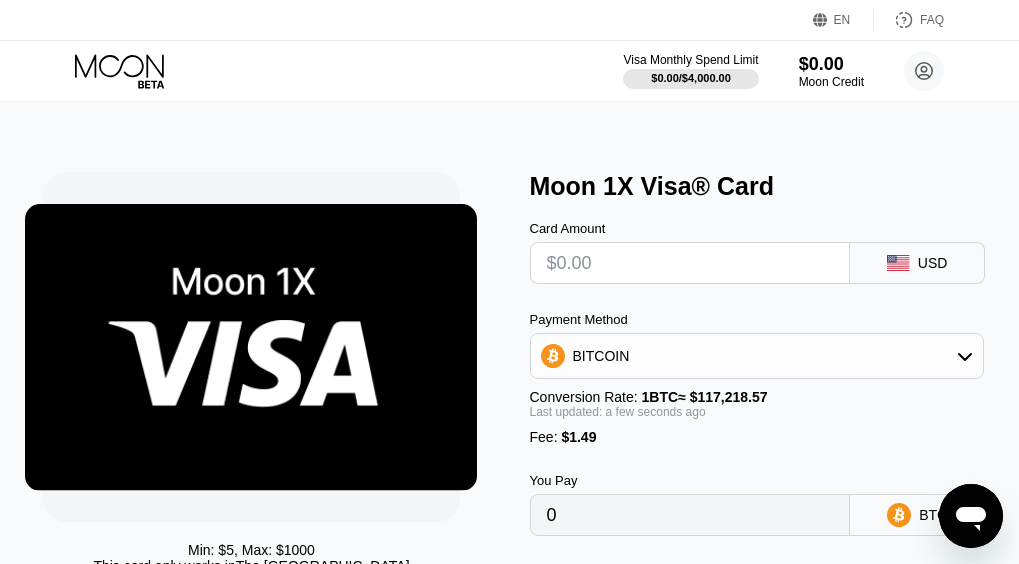 type on "$5" 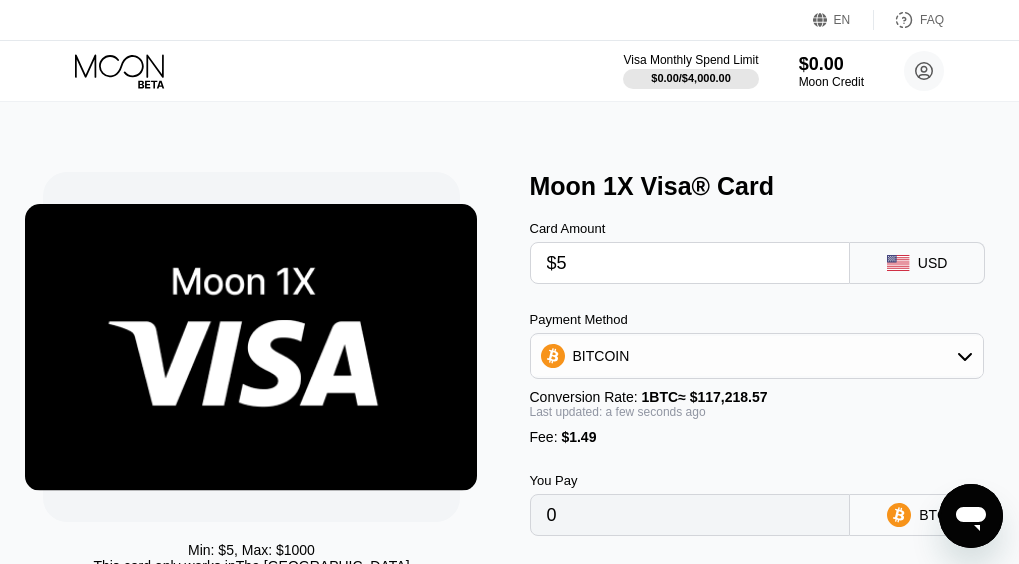 type on "0.00005537" 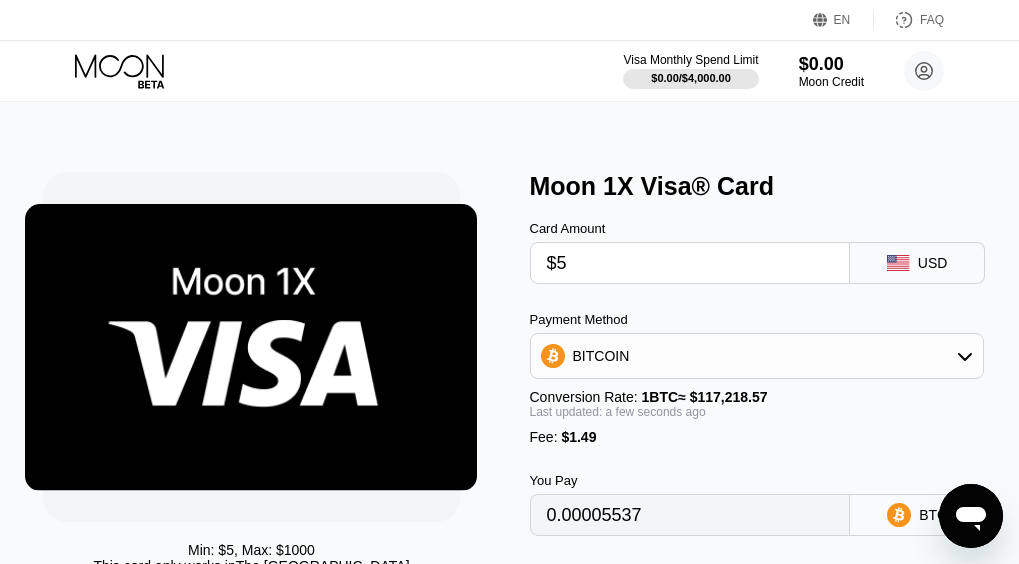 type on "$50" 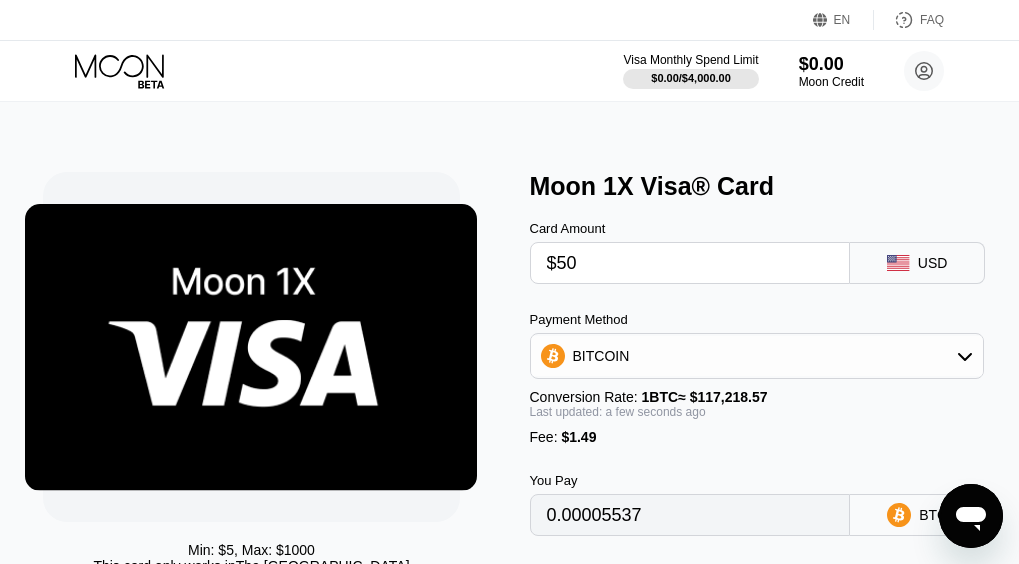 type on "0.00043927" 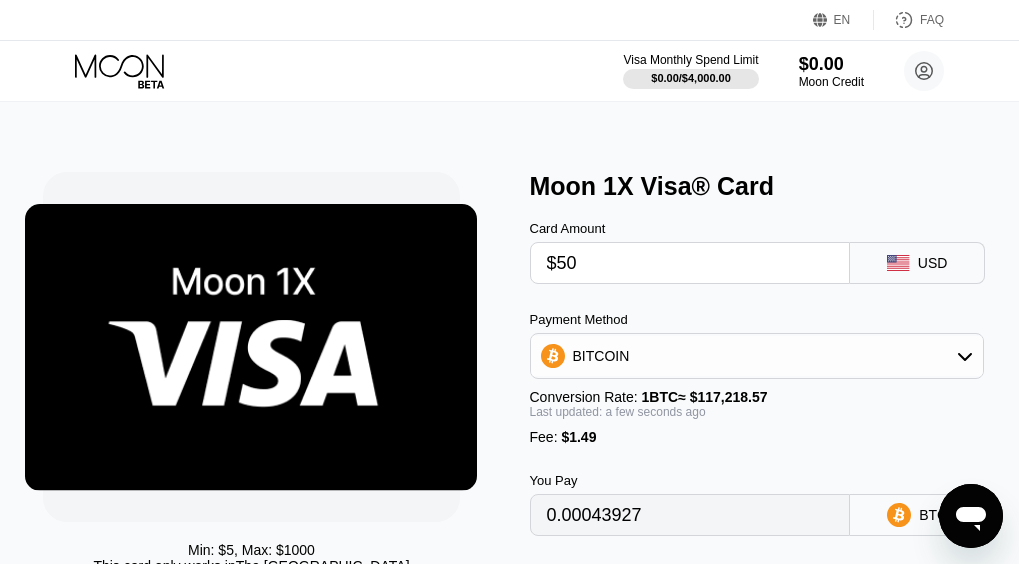 type on "$50" 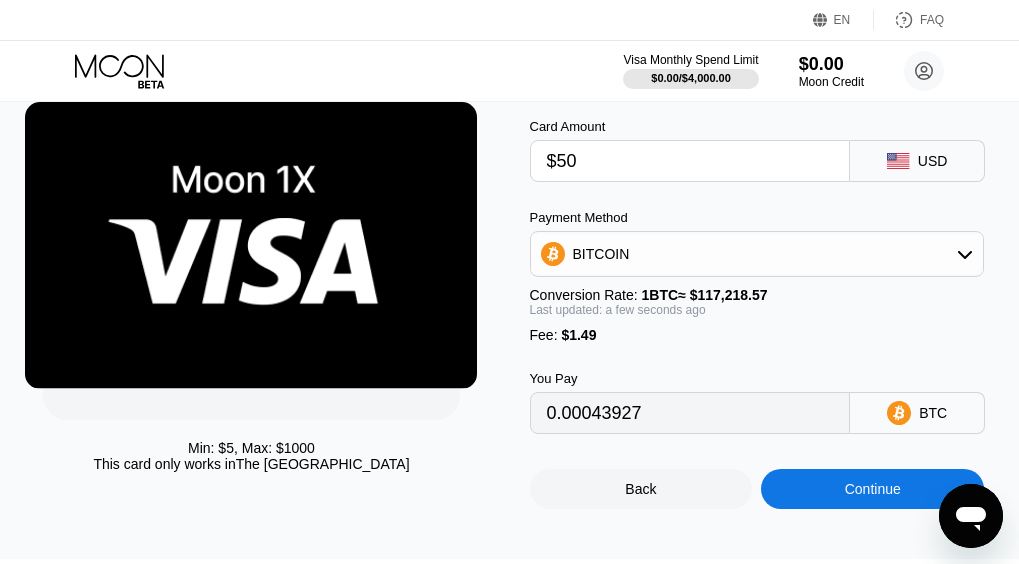 scroll, scrollTop: 0, scrollLeft: 0, axis: both 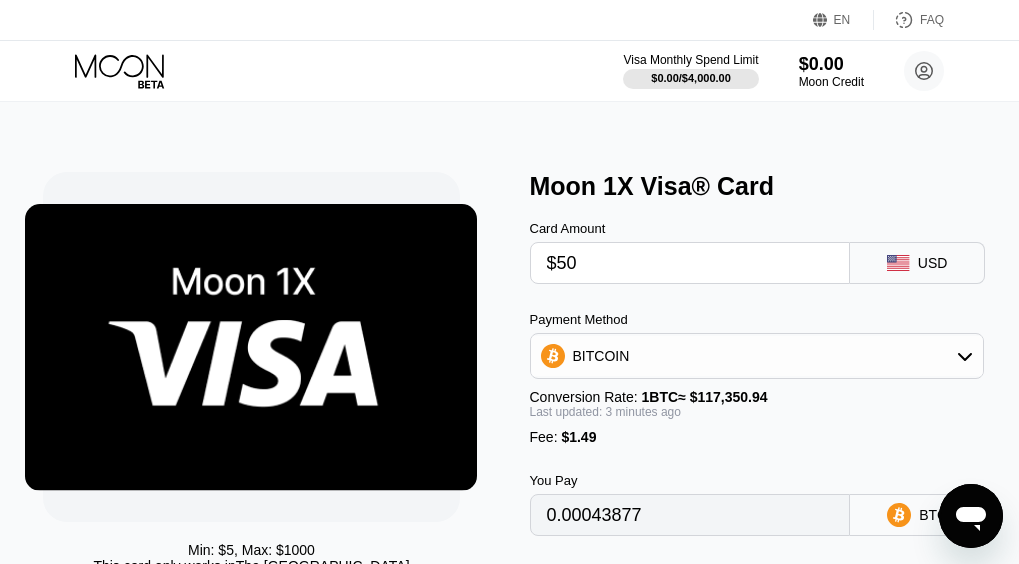 type on "0.00043869" 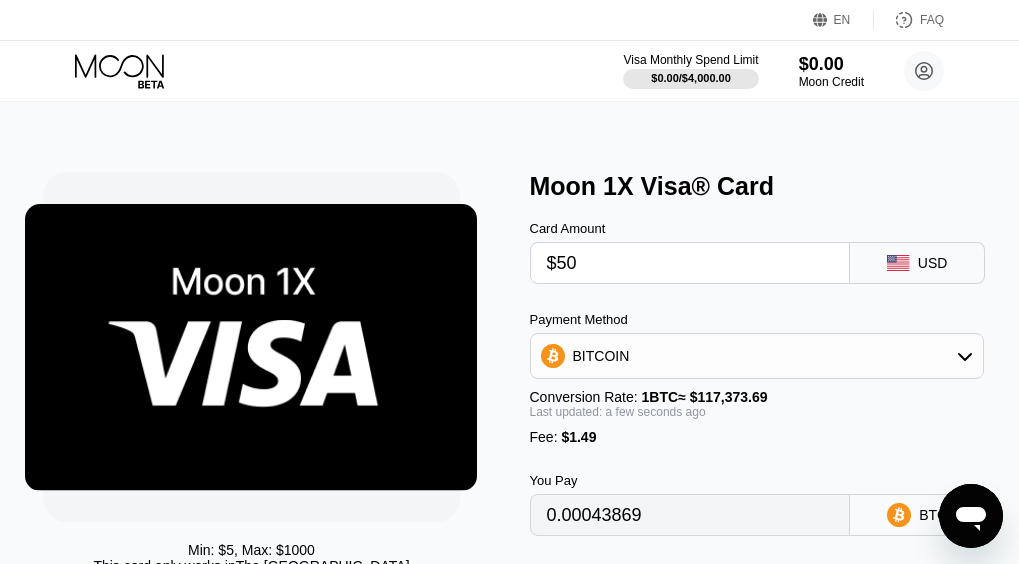 click on "$50" at bounding box center (690, 263) 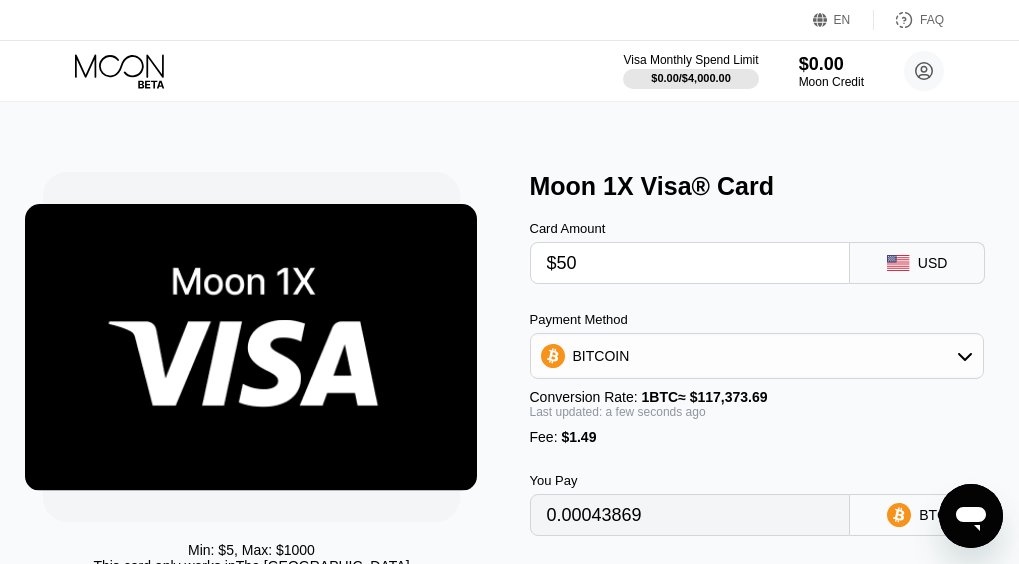 type on "$5" 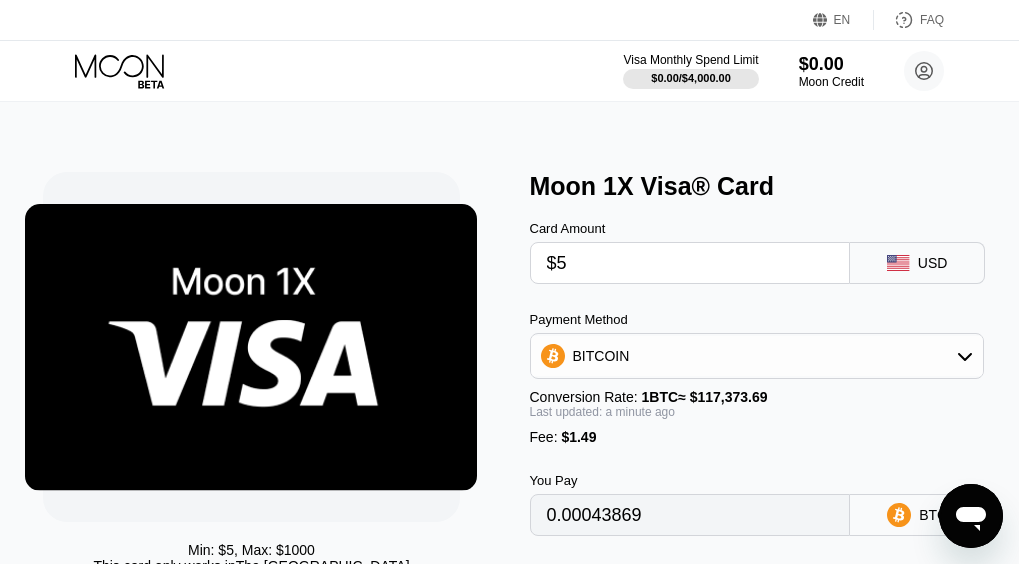 type on "0.00005530" 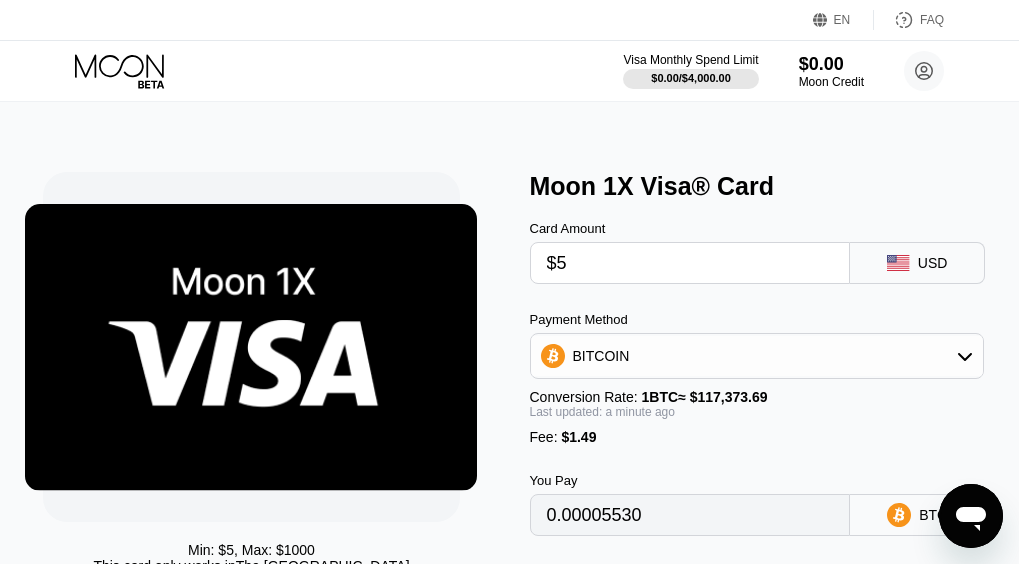 type on "$59" 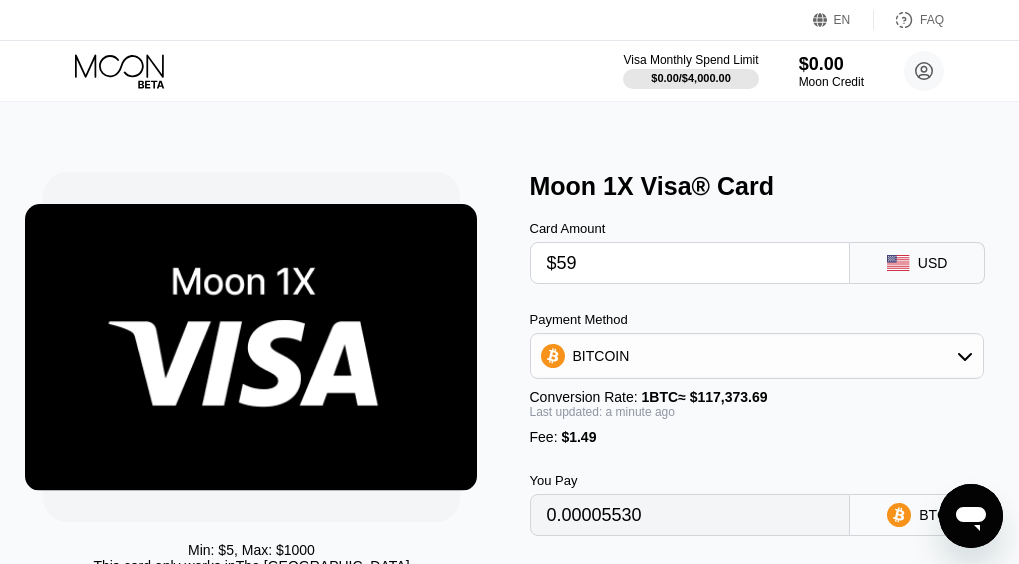 type on "0.00051537" 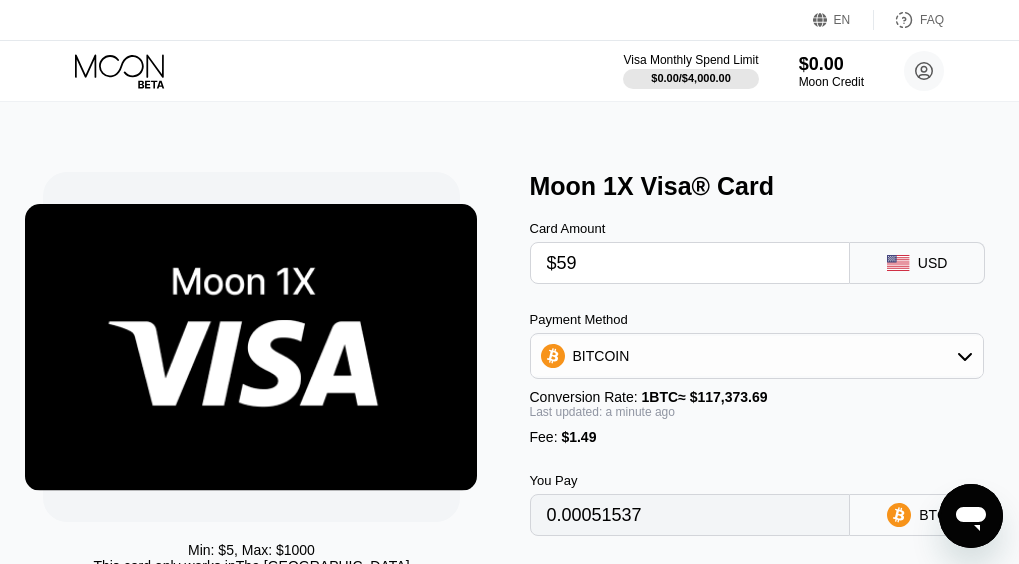 type on "$59" 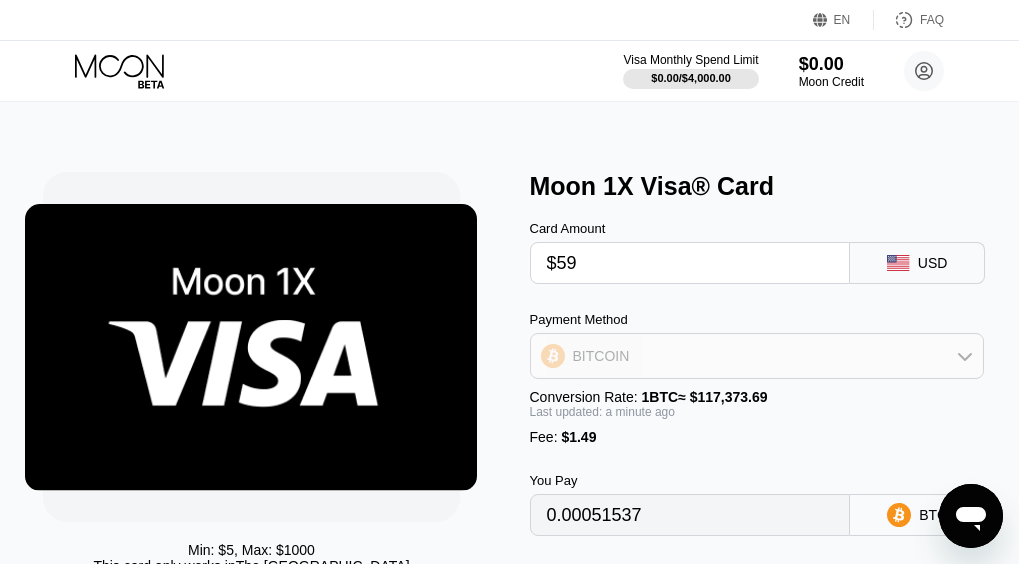 click on "BITCOIN" at bounding box center (757, 356) 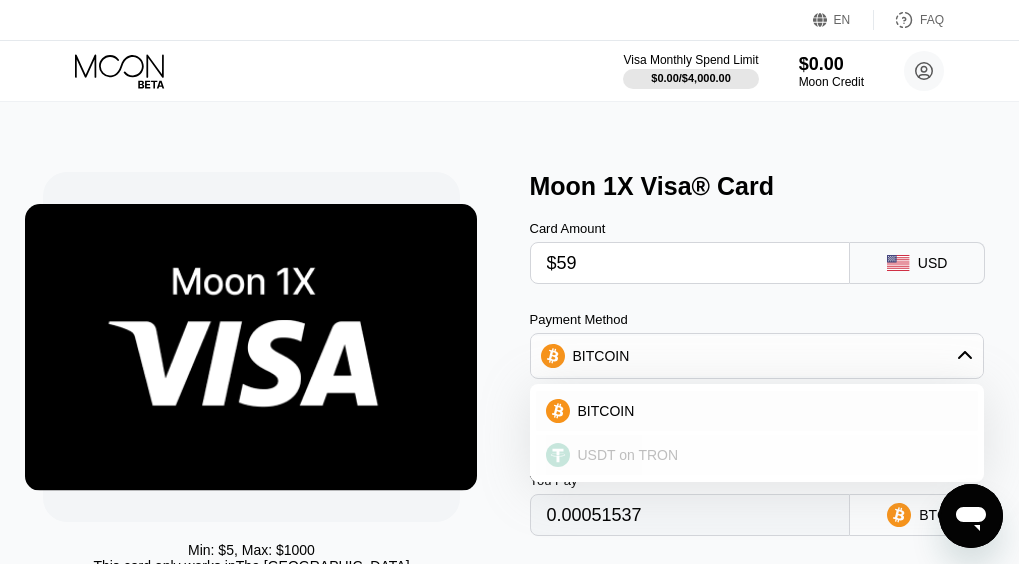 click on "USDT on TRON" at bounding box center (769, 455) 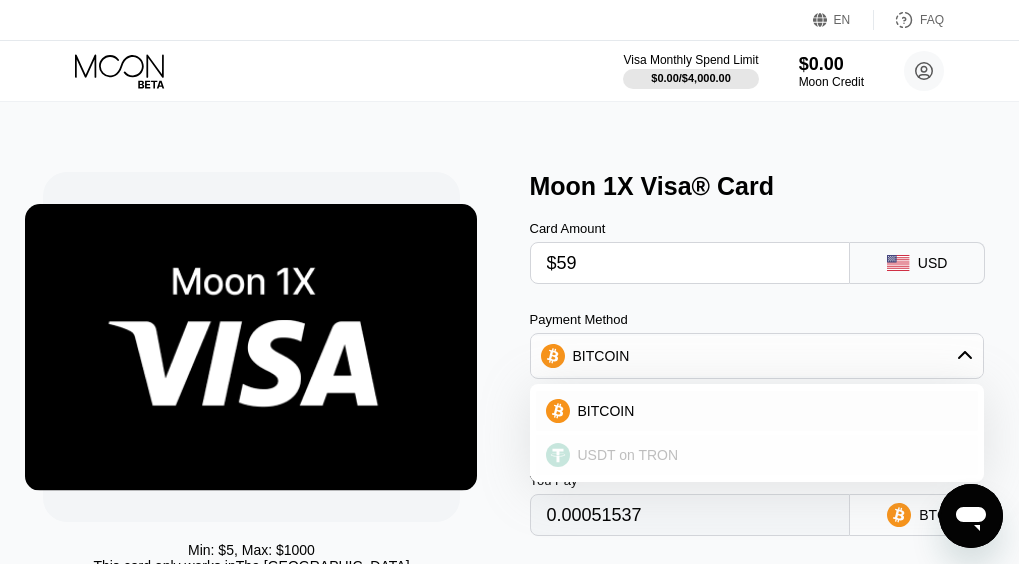 type on "61.10" 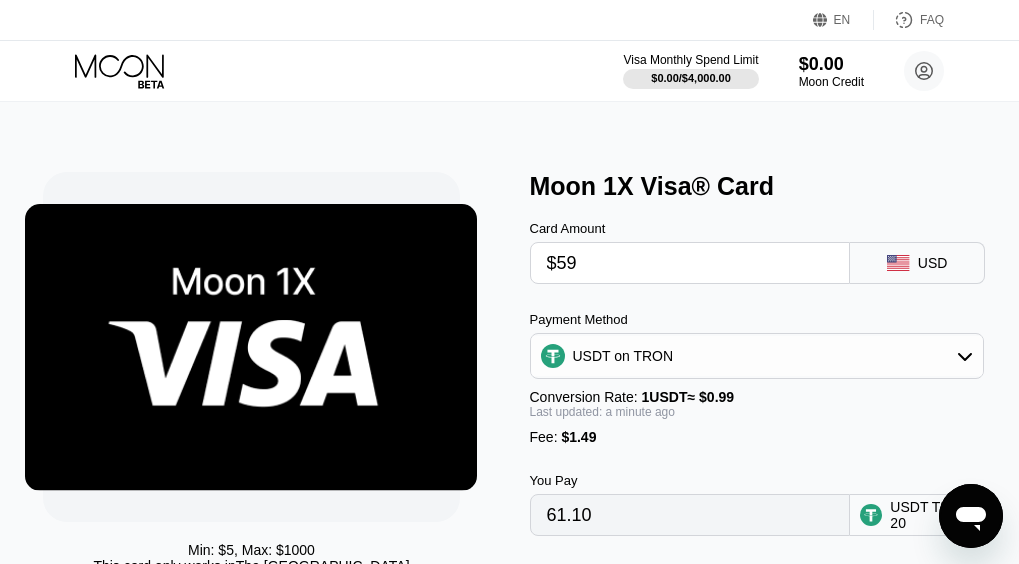 scroll, scrollTop: 120, scrollLeft: 0, axis: vertical 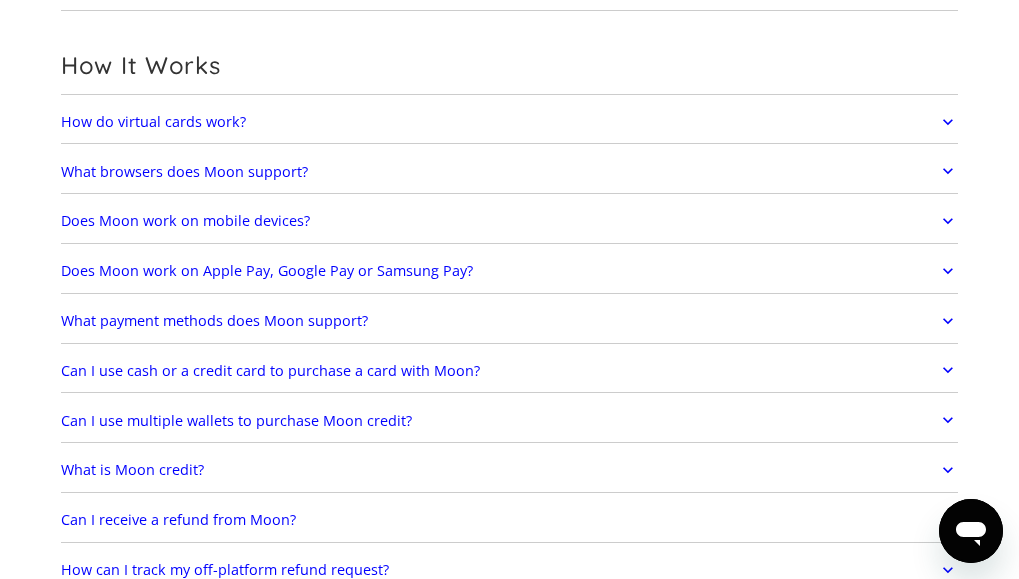 click on "Does Moon work on Apple Pay, Google Pay or Samsung Pay?" at bounding box center (267, 270) 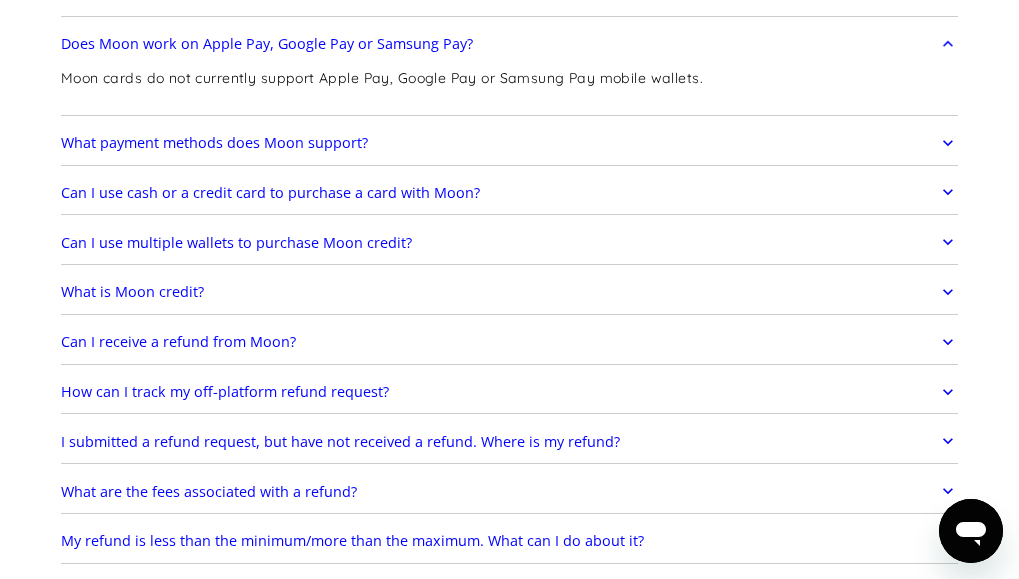 scroll, scrollTop: 720, scrollLeft: 0, axis: vertical 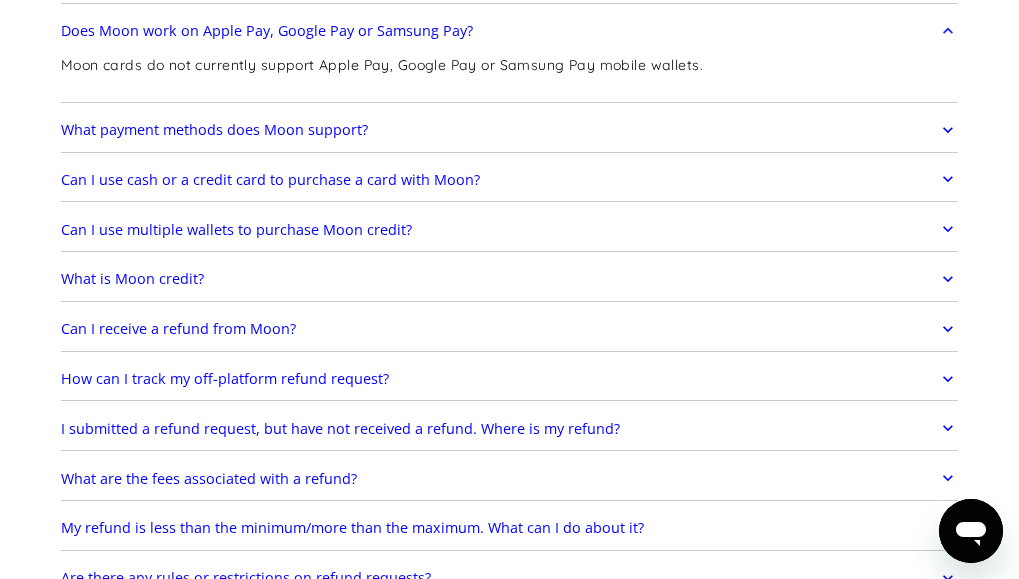 click on "Can I use cash or a credit card to purchase a card with Moon?" at bounding box center (270, 179) 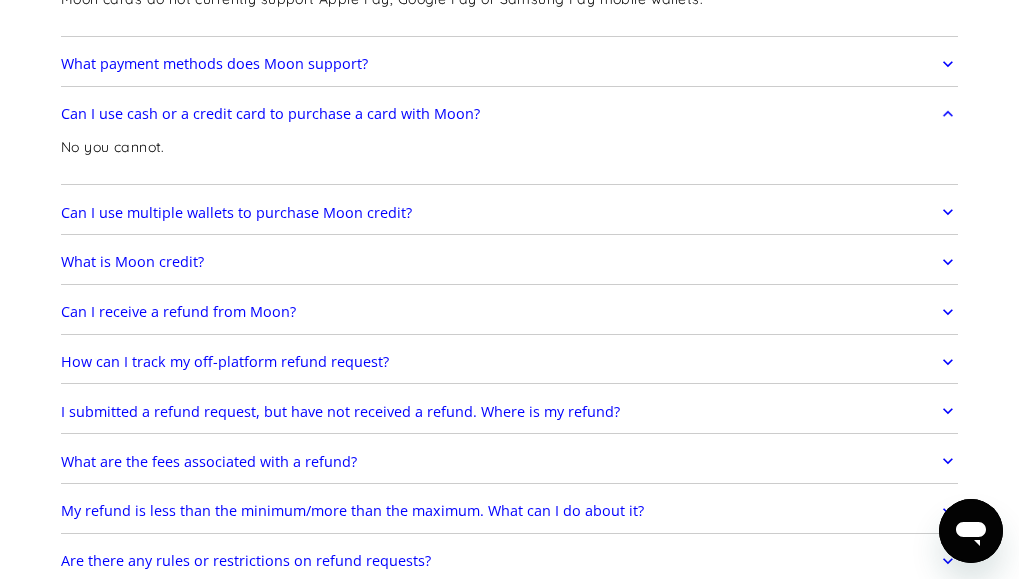 scroll, scrollTop: 840, scrollLeft: 0, axis: vertical 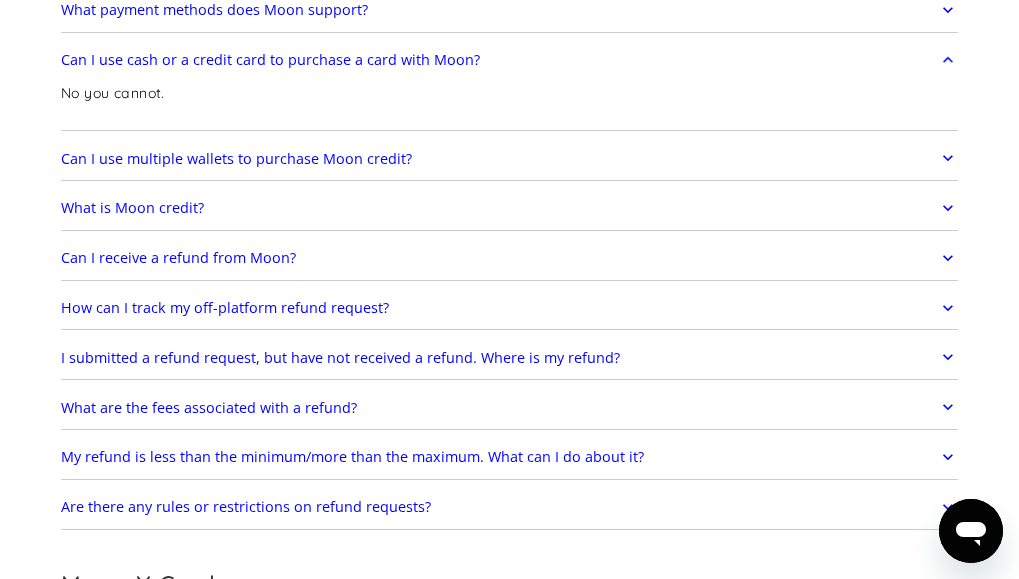 click on "Can I receive a refund from Moon?" at bounding box center [509, 258] 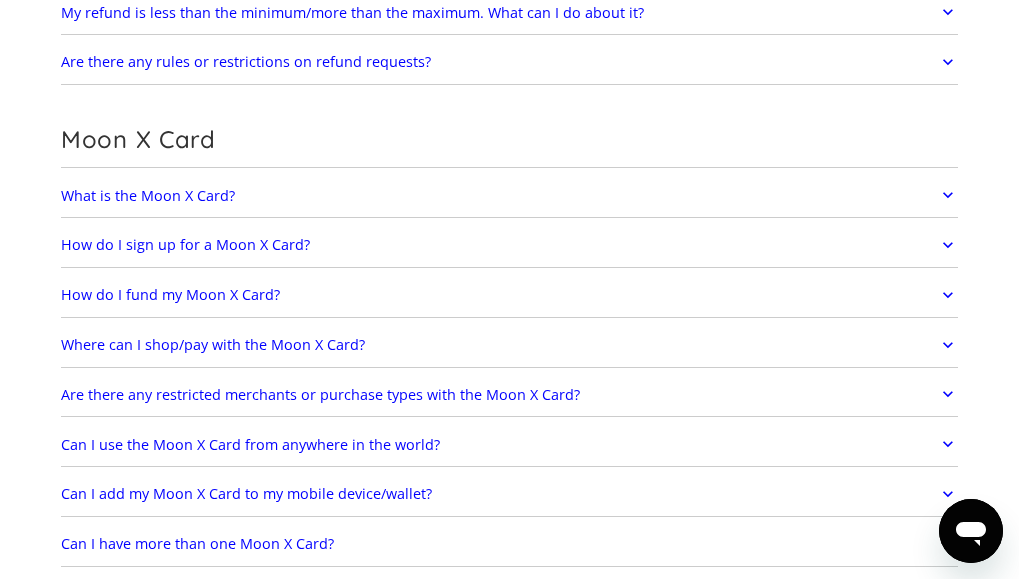 scroll, scrollTop: 1560, scrollLeft: 0, axis: vertical 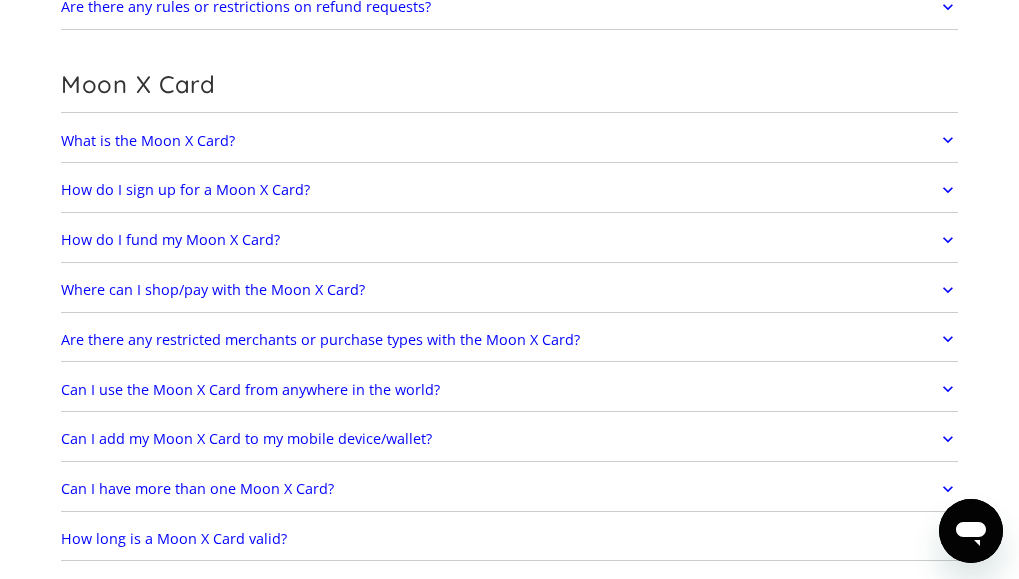 click on "How do I fund my Moon X Card?" at bounding box center [509, 240] 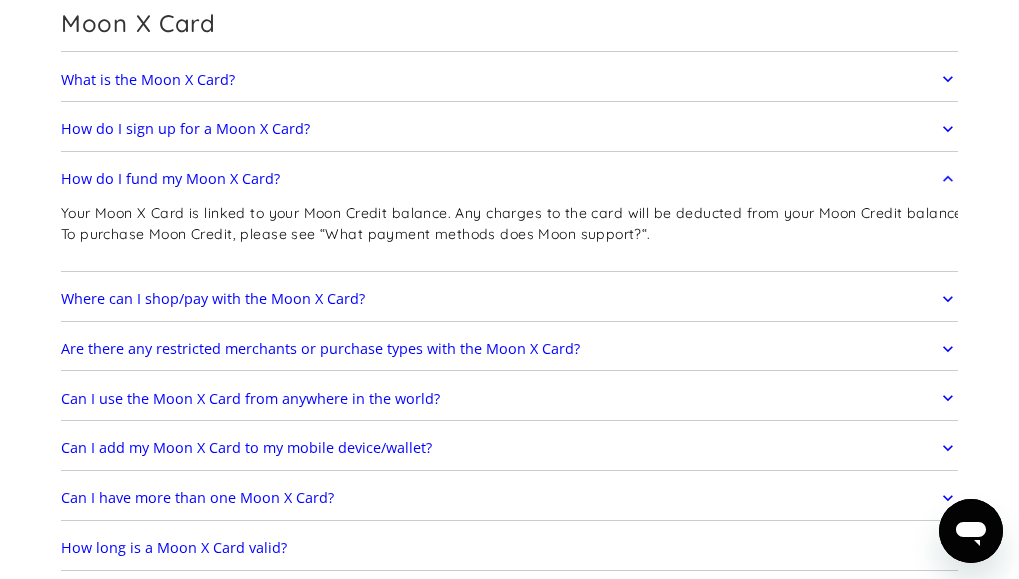 scroll, scrollTop: 1680, scrollLeft: 0, axis: vertical 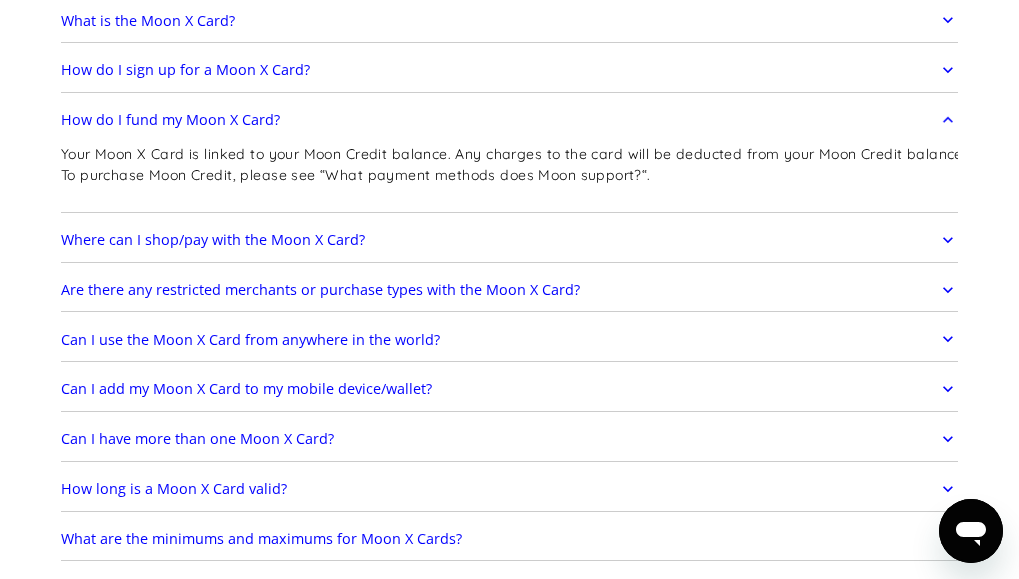 click on "Are there any restricted merchants or purchase types with the Moon X Card?" at bounding box center [509, 290] 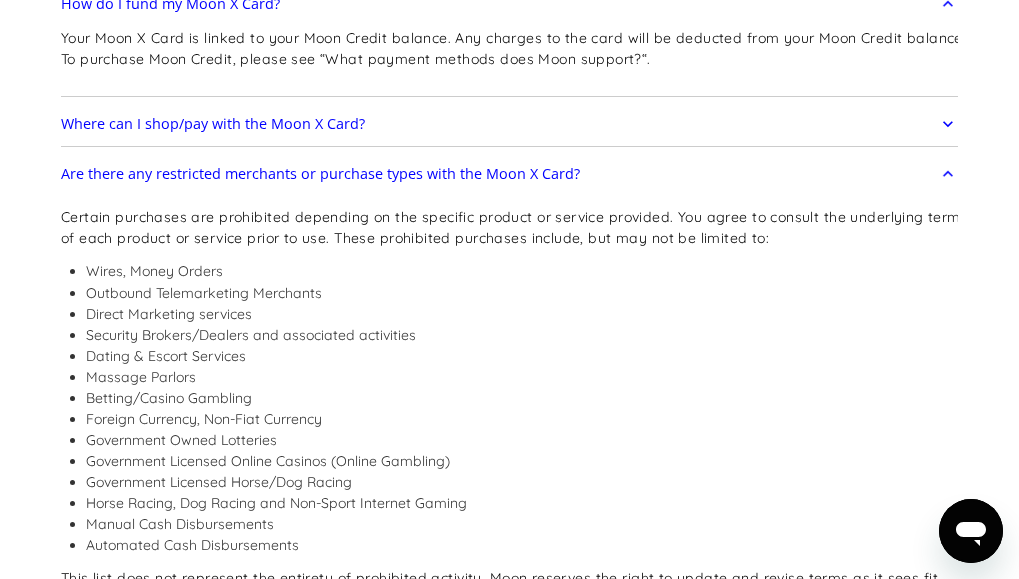 scroll, scrollTop: 1920, scrollLeft: 0, axis: vertical 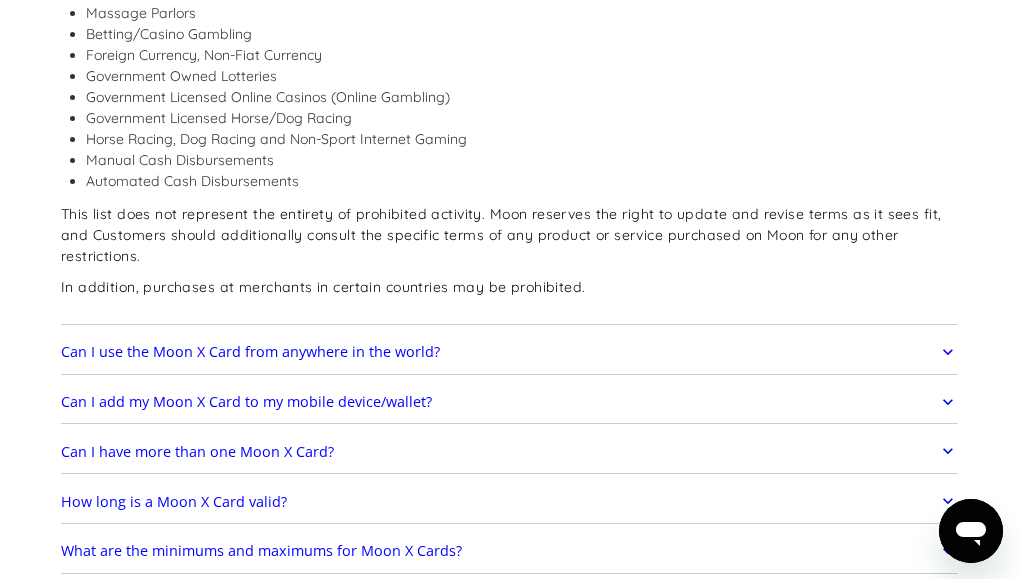 click on "Can I use the Moon X Card from anywhere in the world?" at bounding box center [509, 352] 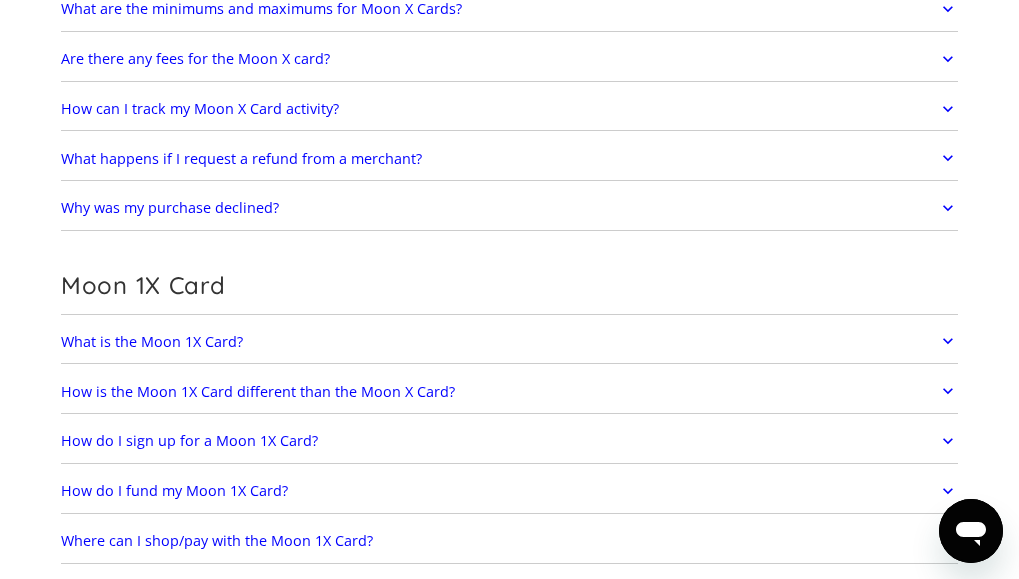 scroll, scrollTop: 2760, scrollLeft: 0, axis: vertical 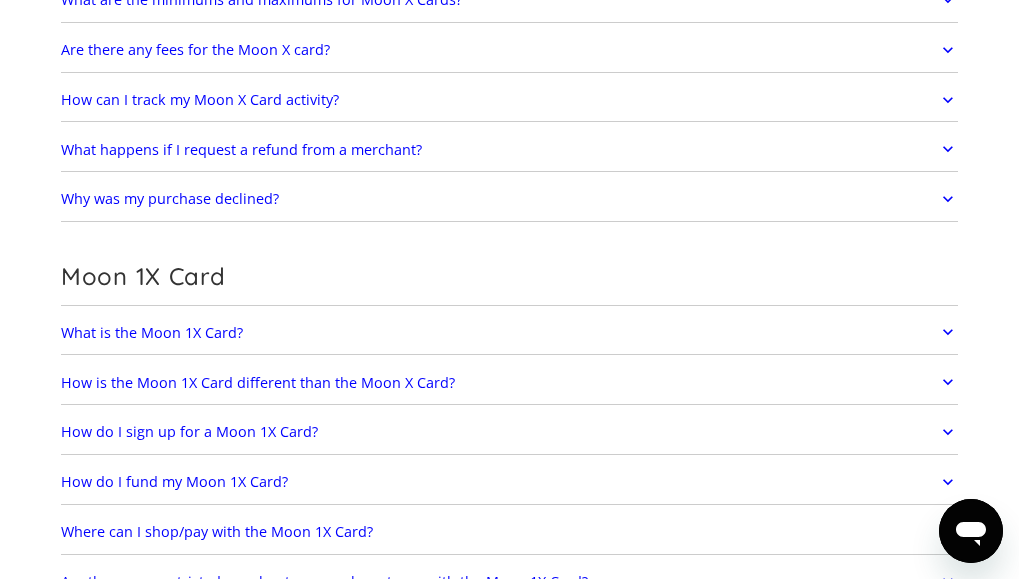 click on "Why was my purchase declined?" at bounding box center [509, 199] 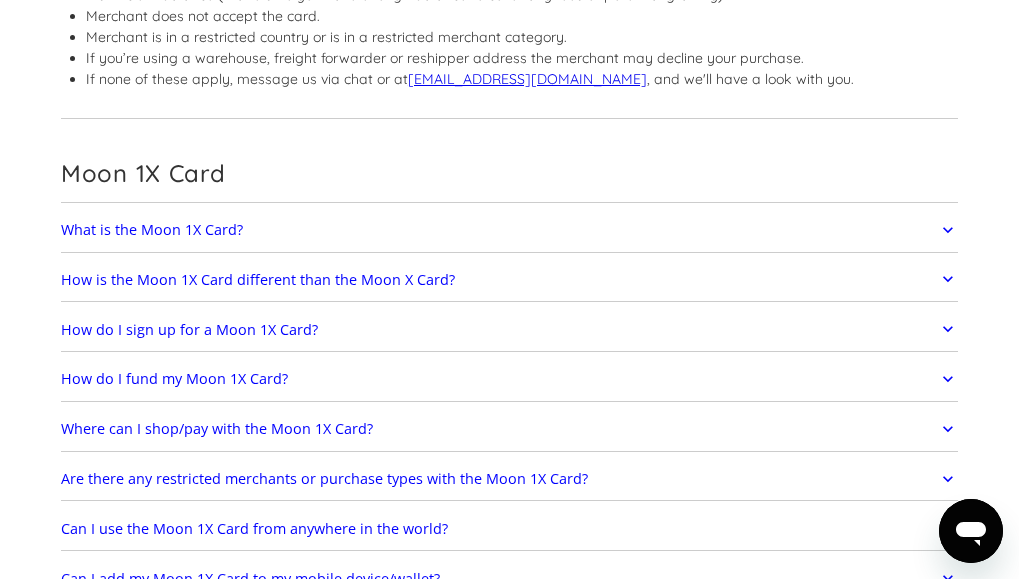scroll, scrollTop: 3120, scrollLeft: 0, axis: vertical 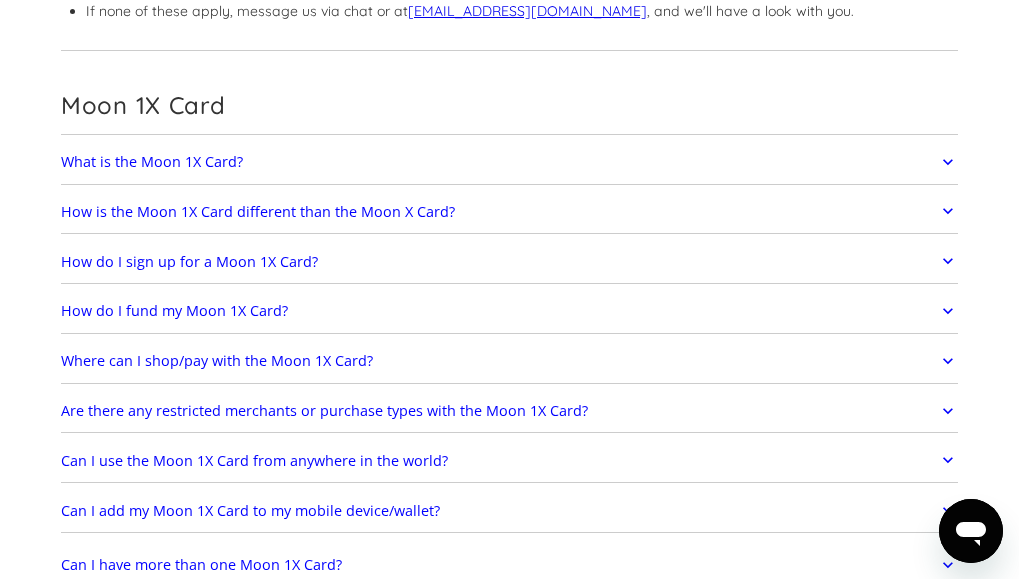 click on "Where can I shop/pay with the Moon 1X Card?" at bounding box center (509, -1200) 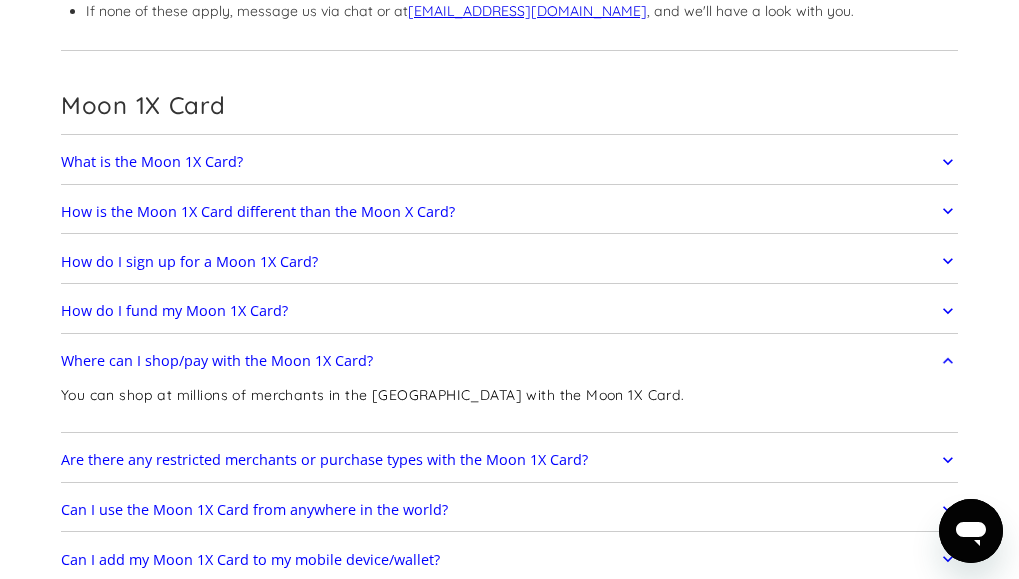 click on "Are there any restricted merchants or purchase types with the Moon 1X Card?" at bounding box center (320, -1151) 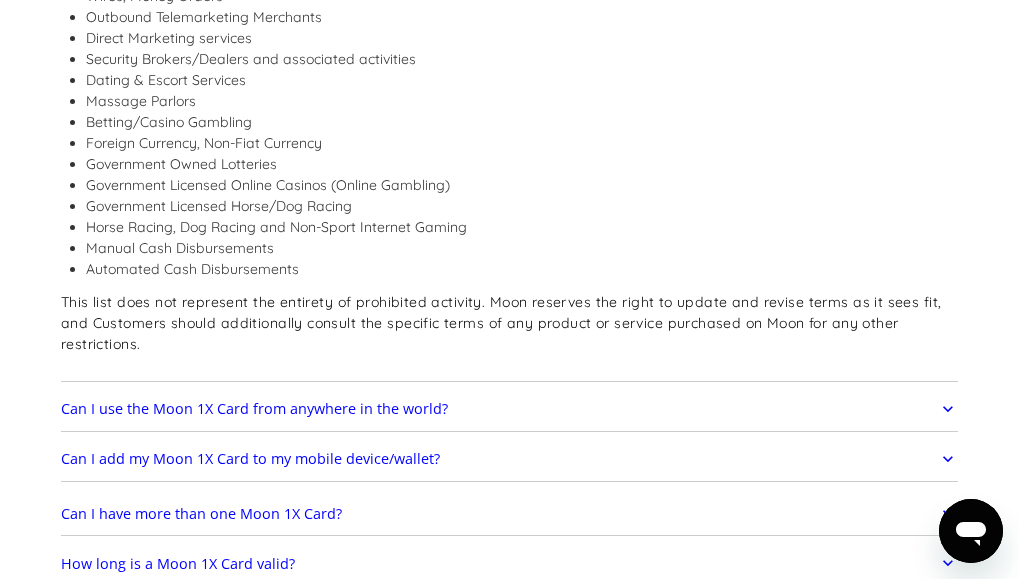 scroll, scrollTop: 3600, scrollLeft: 0, axis: vertical 